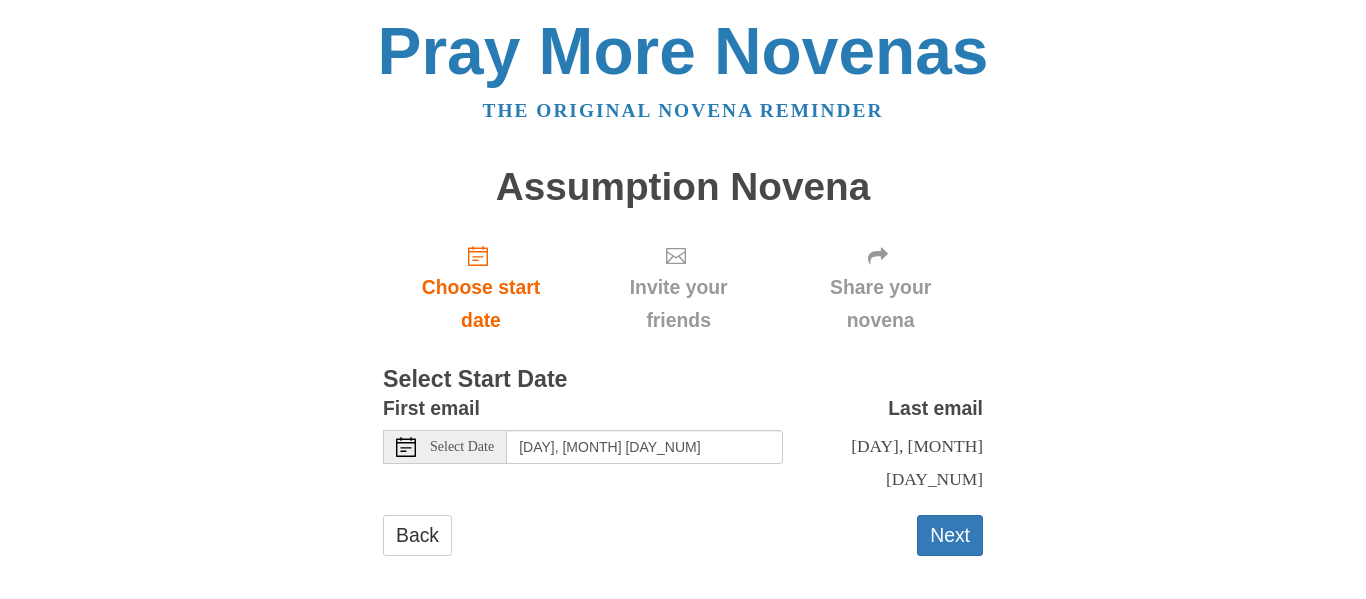 scroll, scrollTop: 0, scrollLeft: 0, axis: both 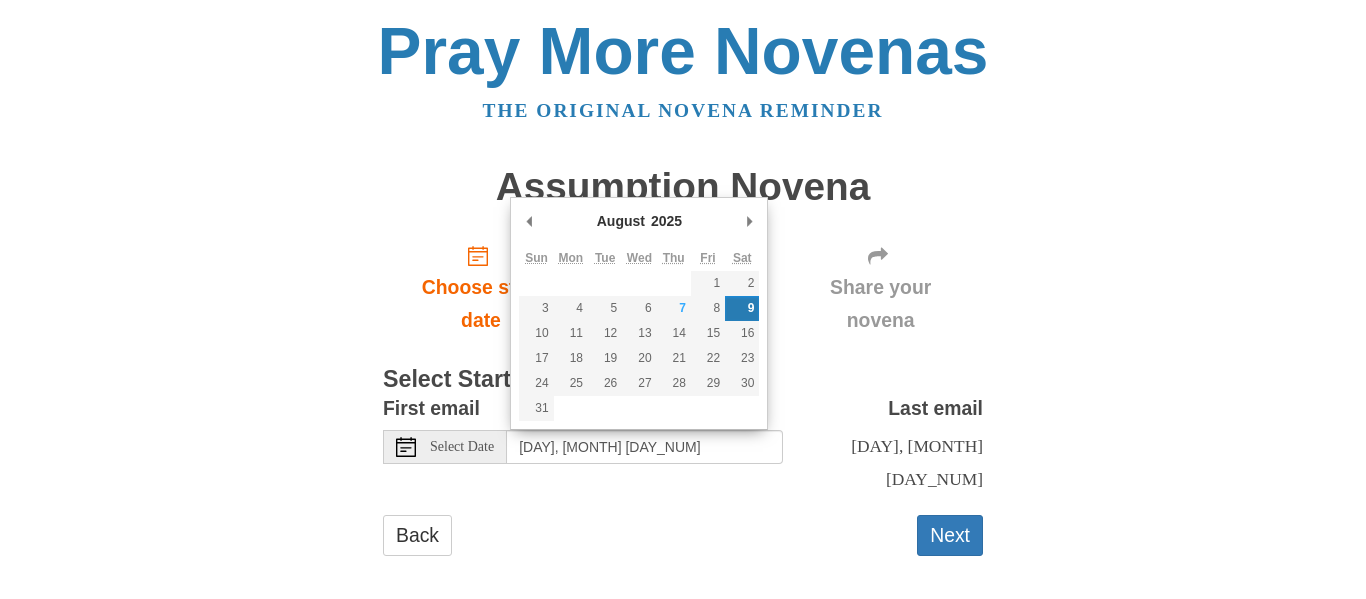 click on "Back
Next" at bounding box center (683, 545) 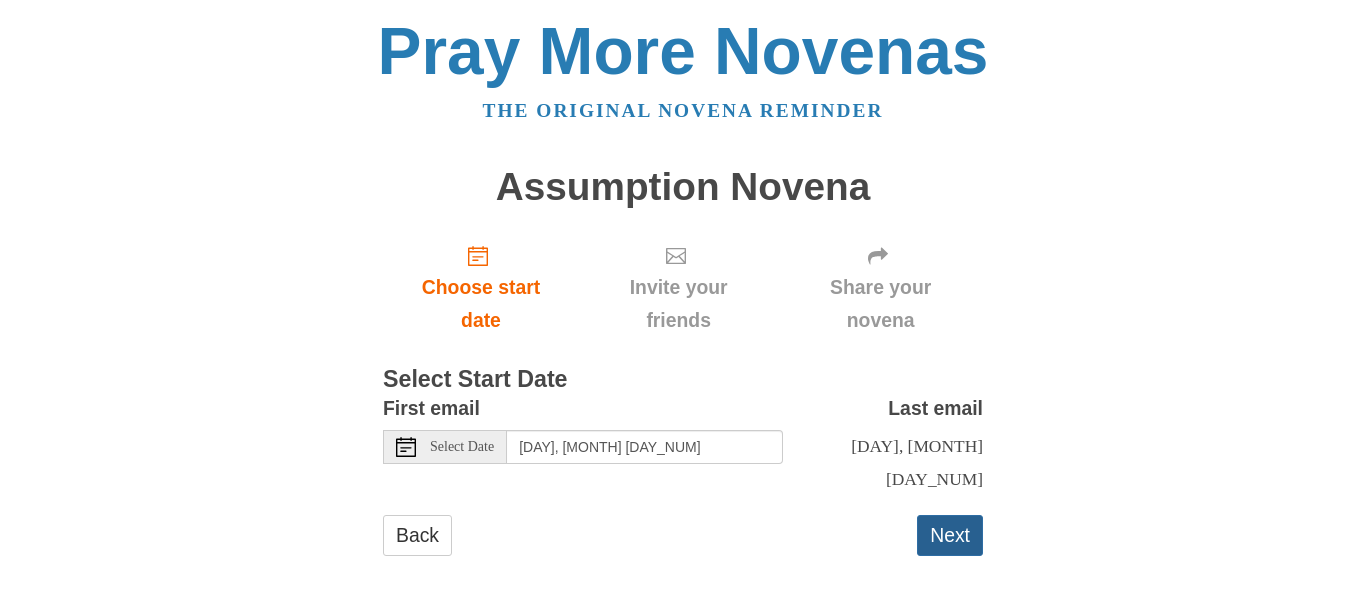 click on "Next" at bounding box center (950, 535) 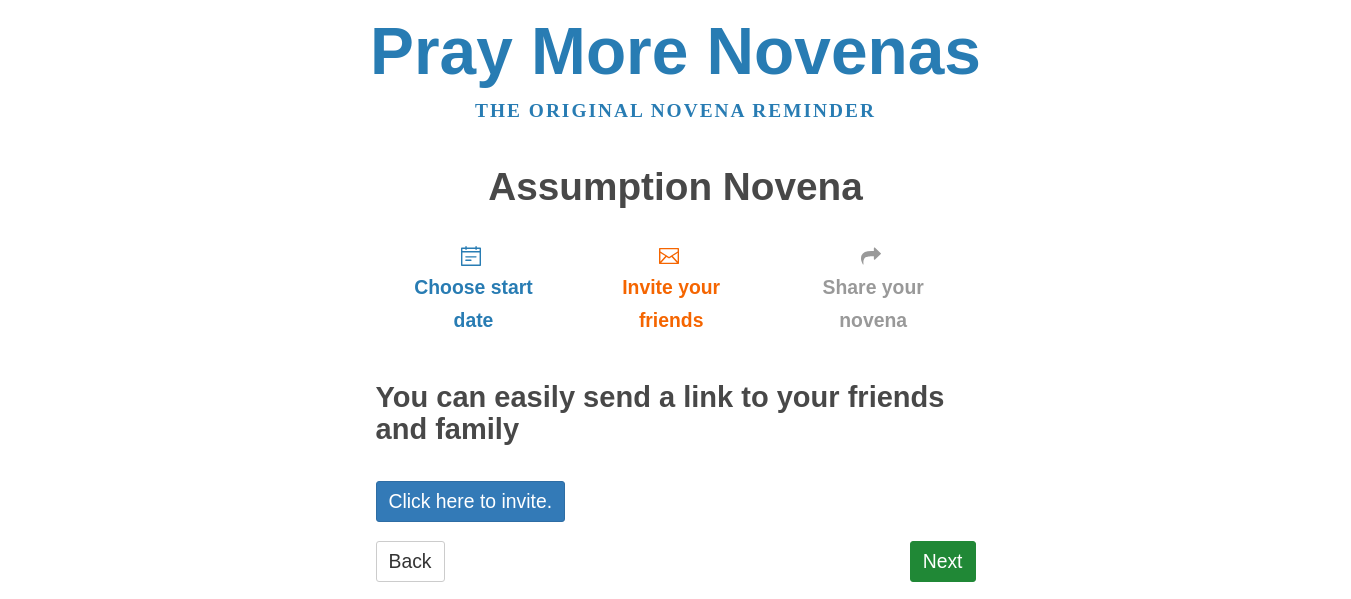 scroll, scrollTop: 41, scrollLeft: 0, axis: vertical 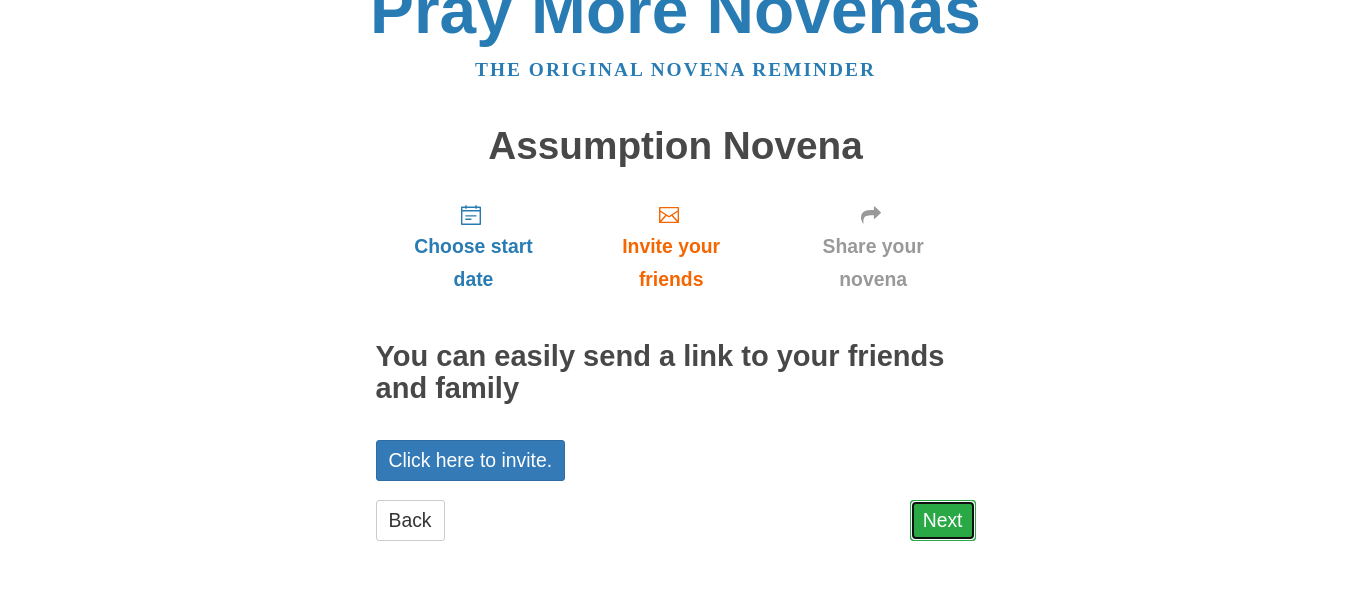 click on "Next" at bounding box center (943, 520) 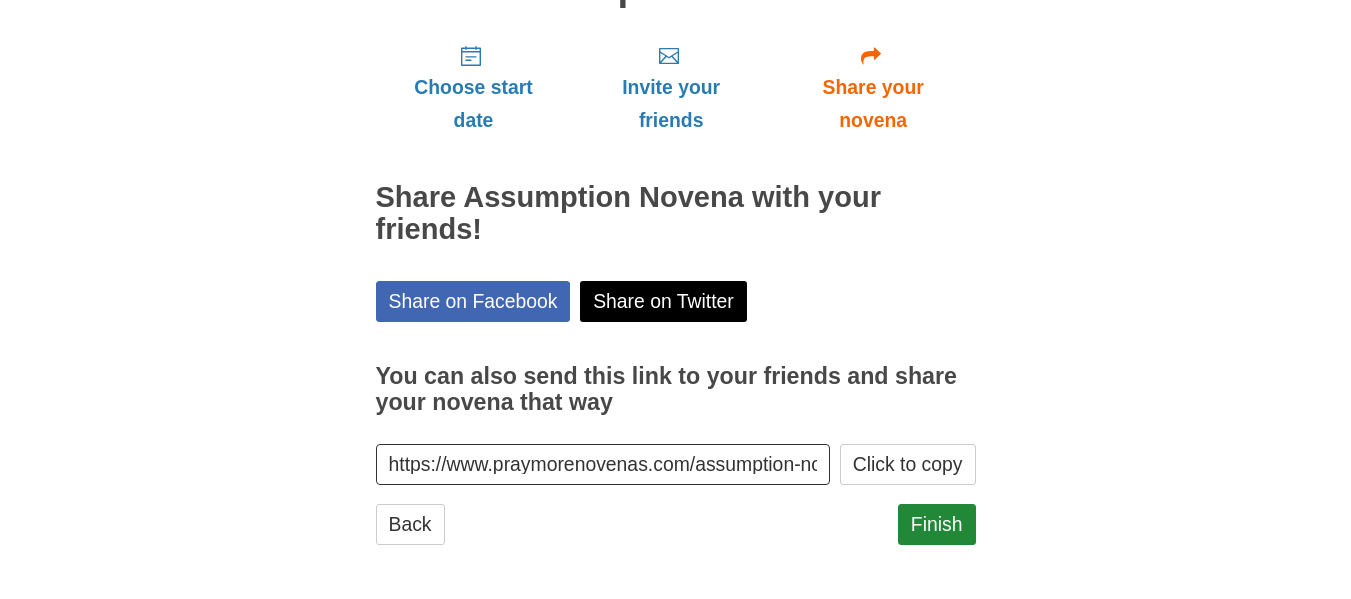 scroll, scrollTop: 204, scrollLeft: 0, axis: vertical 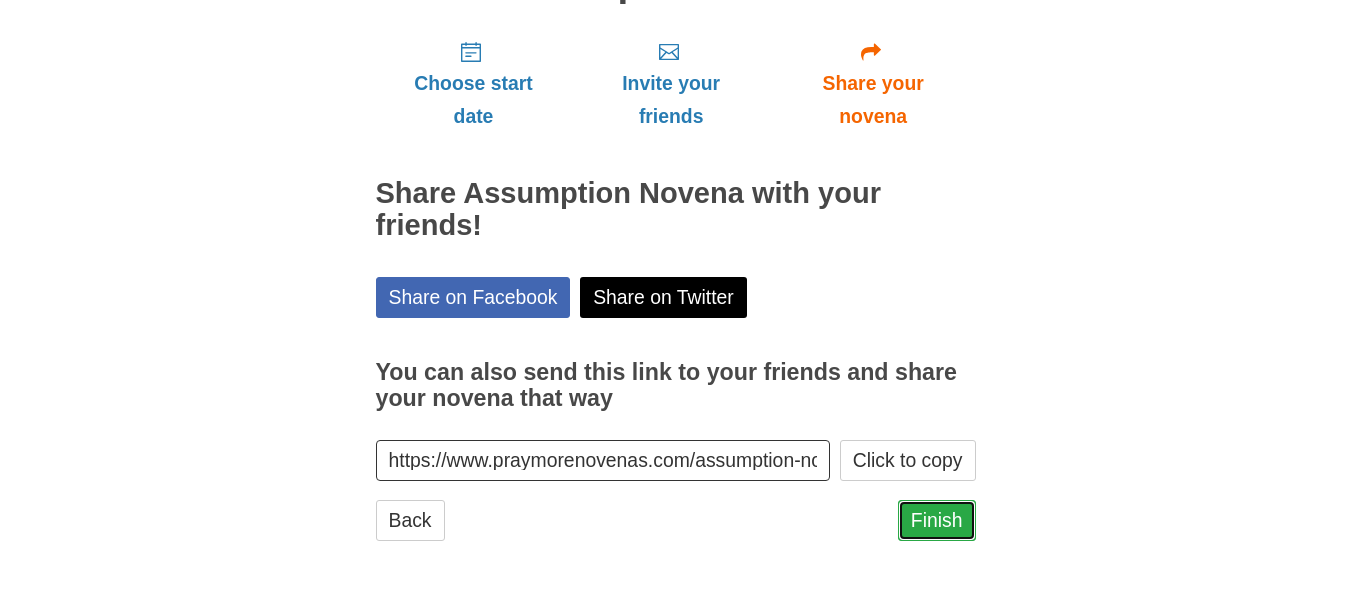click on "Finish" at bounding box center [937, 520] 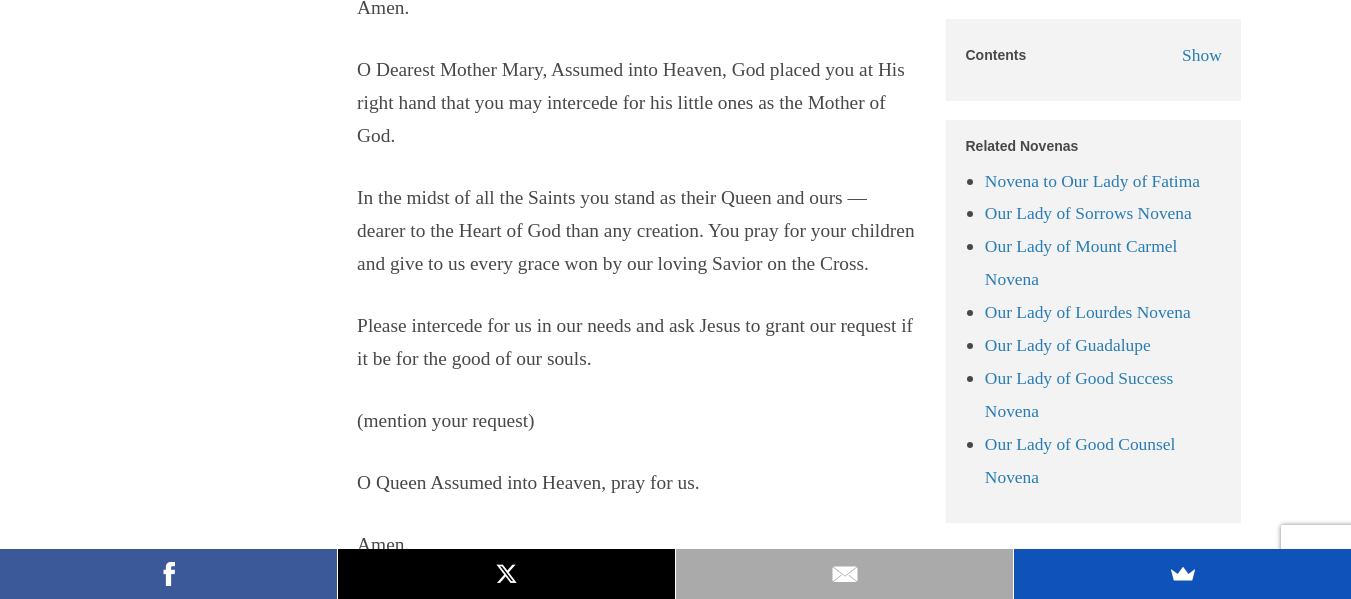 scroll, scrollTop: 6800, scrollLeft: 0, axis: vertical 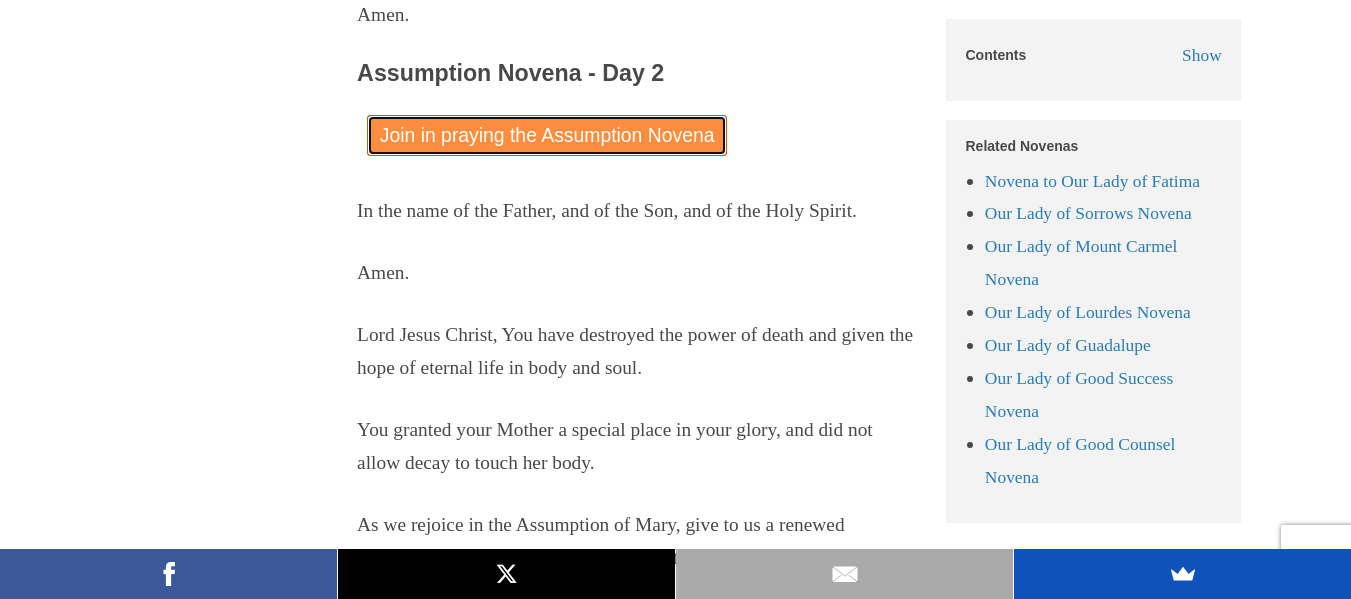 click on "Join in praying the Assumption Novena" at bounding box center [547, 135] 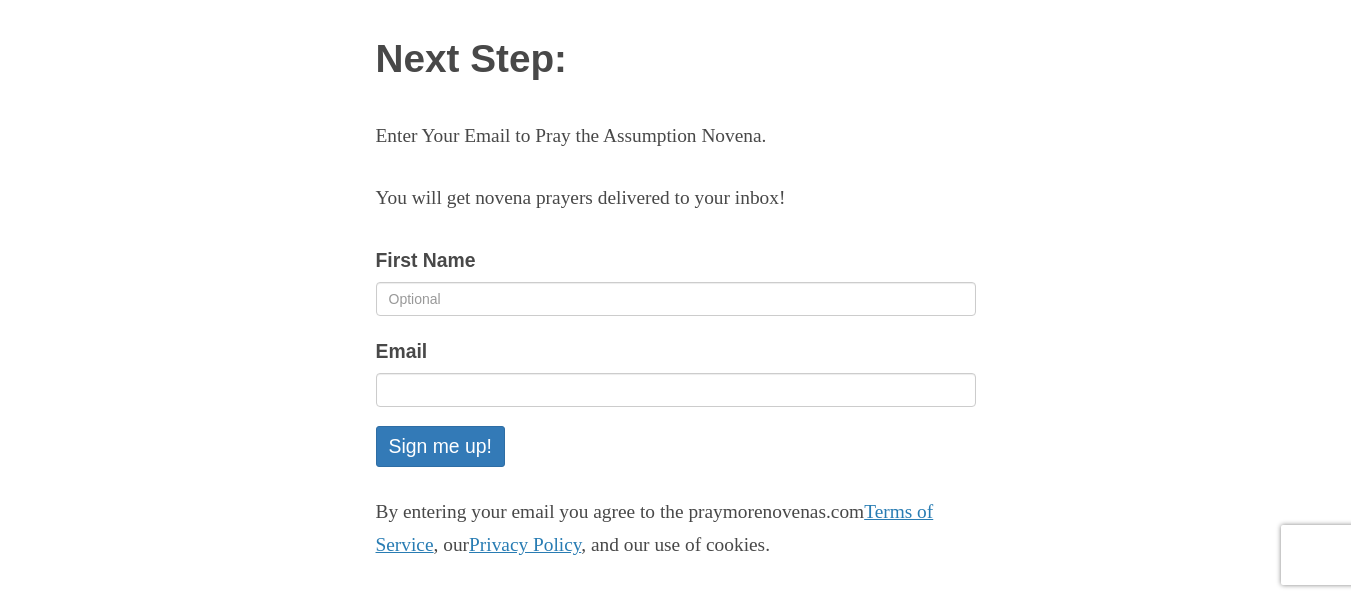 scroll, scrollTop: 298, scrollLeft: 0, axis: vertical 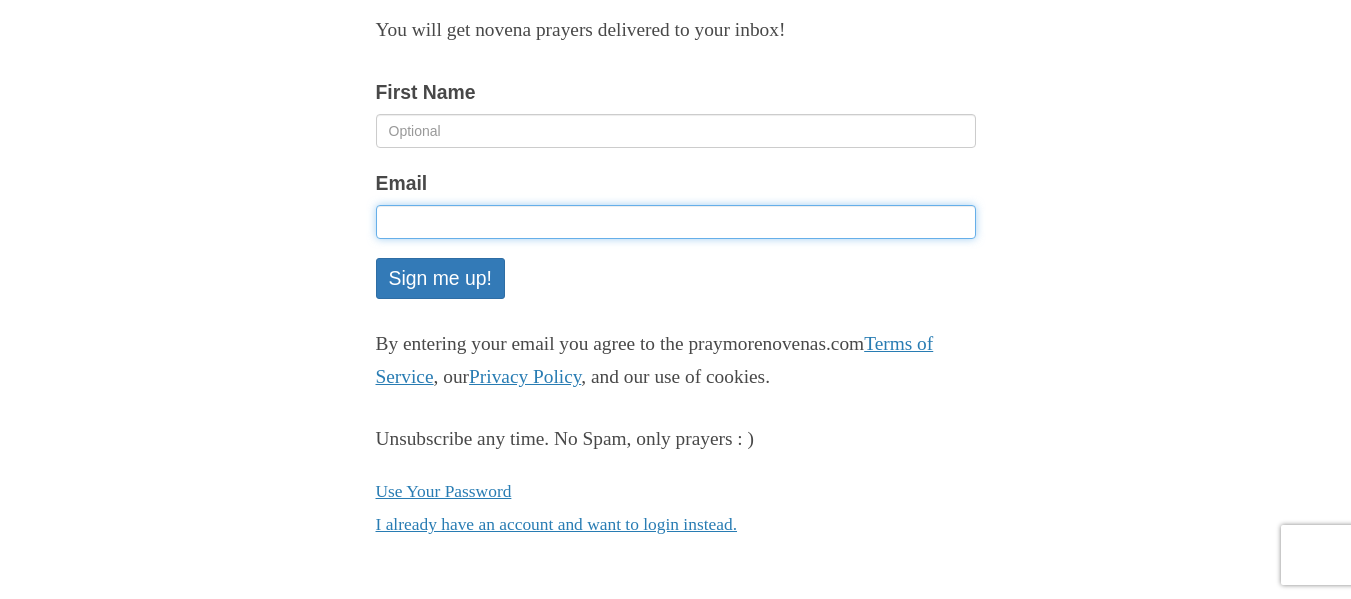 click on "Email" at bounding box center (676, 222) 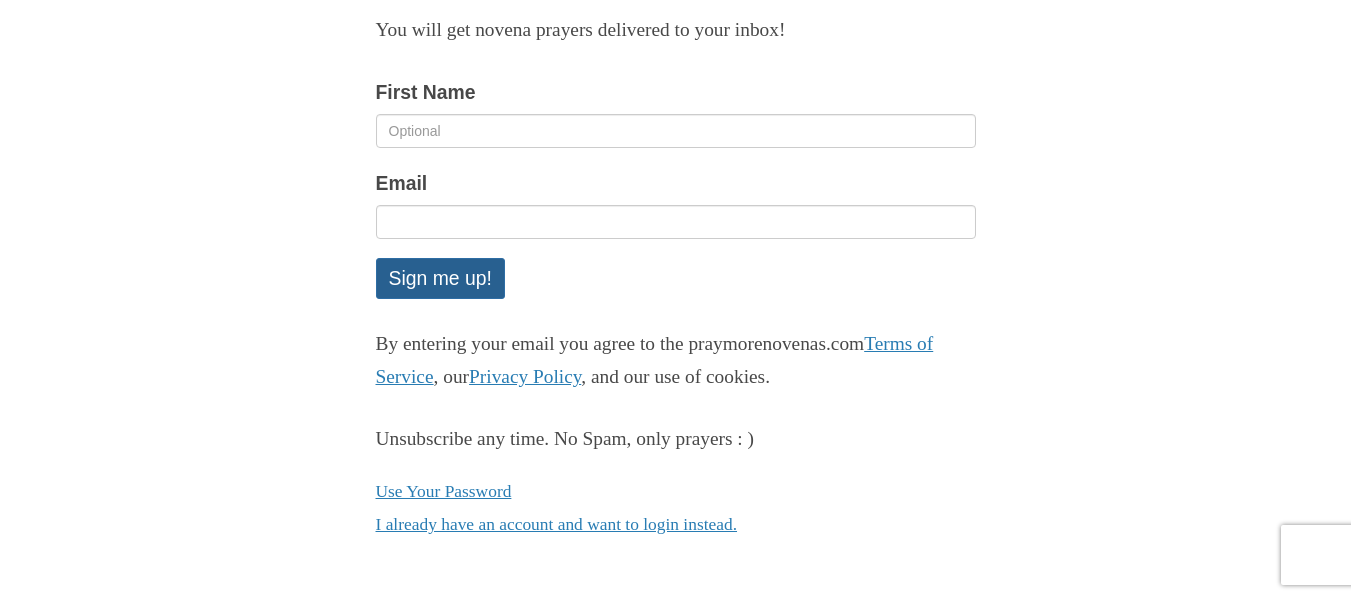 click on "Sign me up!" at bounding box center (440, 278) 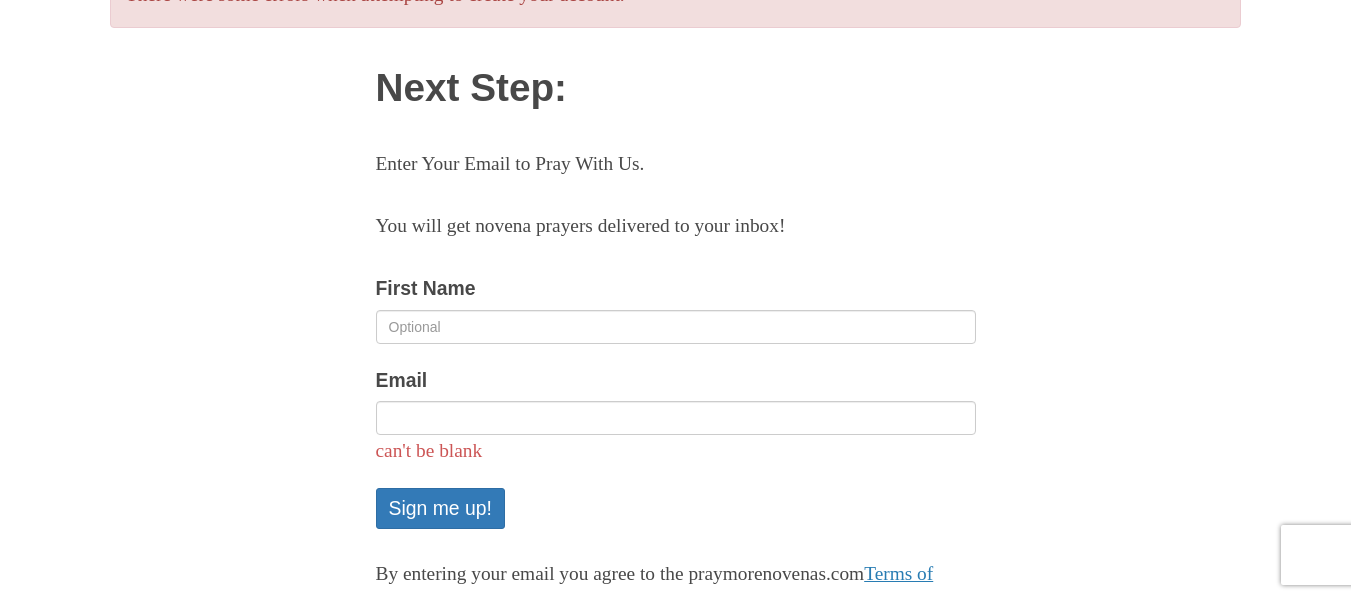 scroll, scrollTop: 200, scrollLeft: 0, axis: vertical 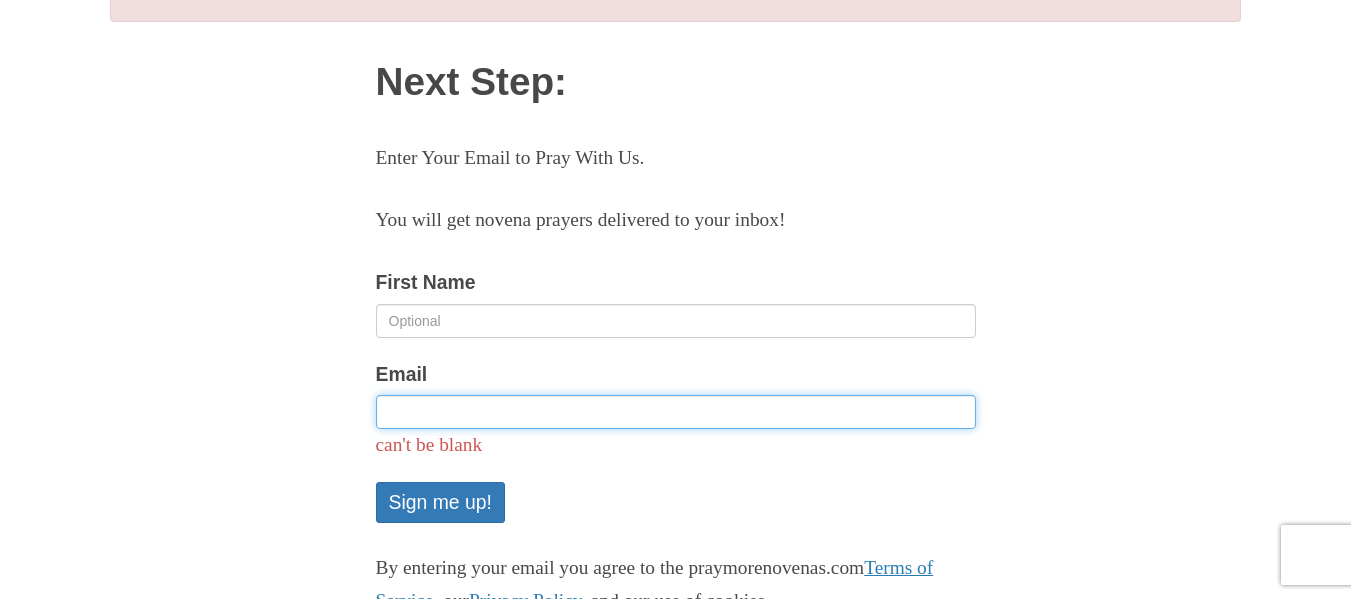 click on "Email" at bounding box center [676, 412] 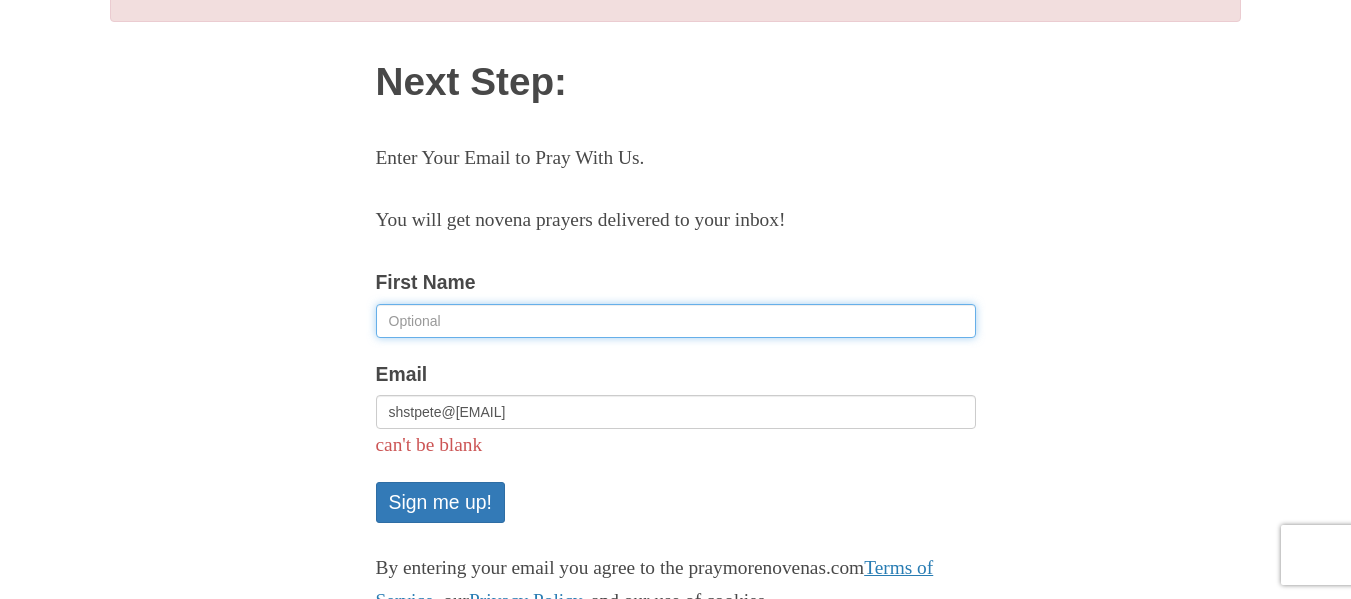 type on "Susan" 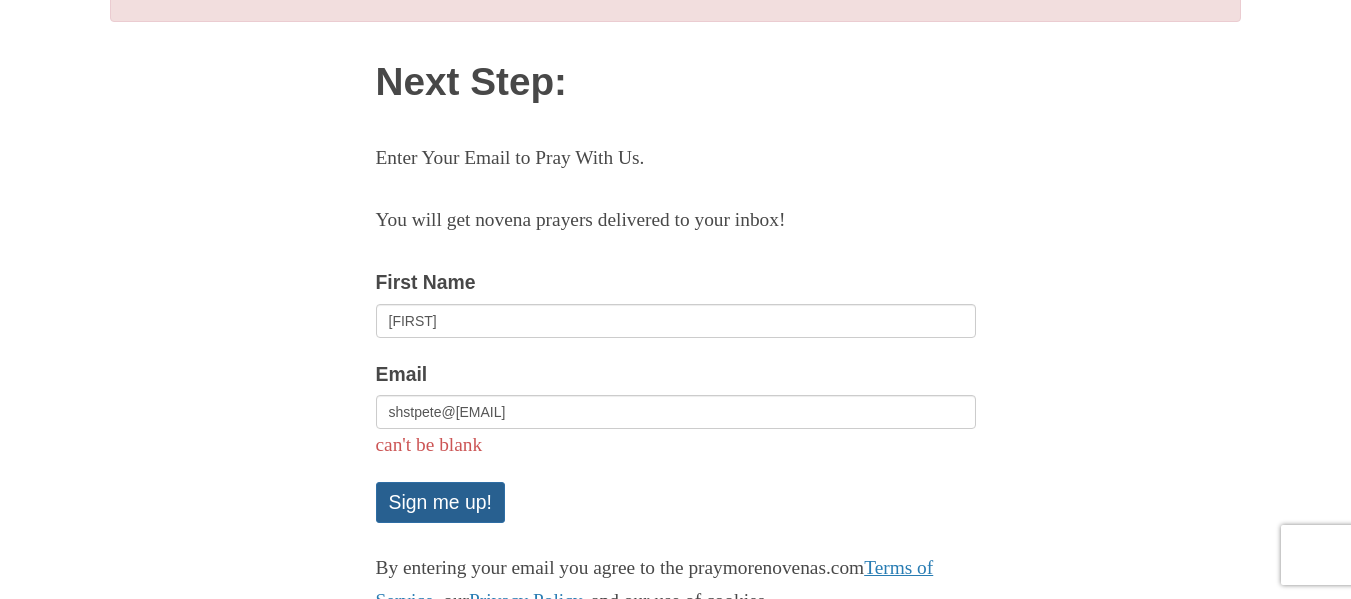 click on "Sign me up!" at bounding box center [440, 502] 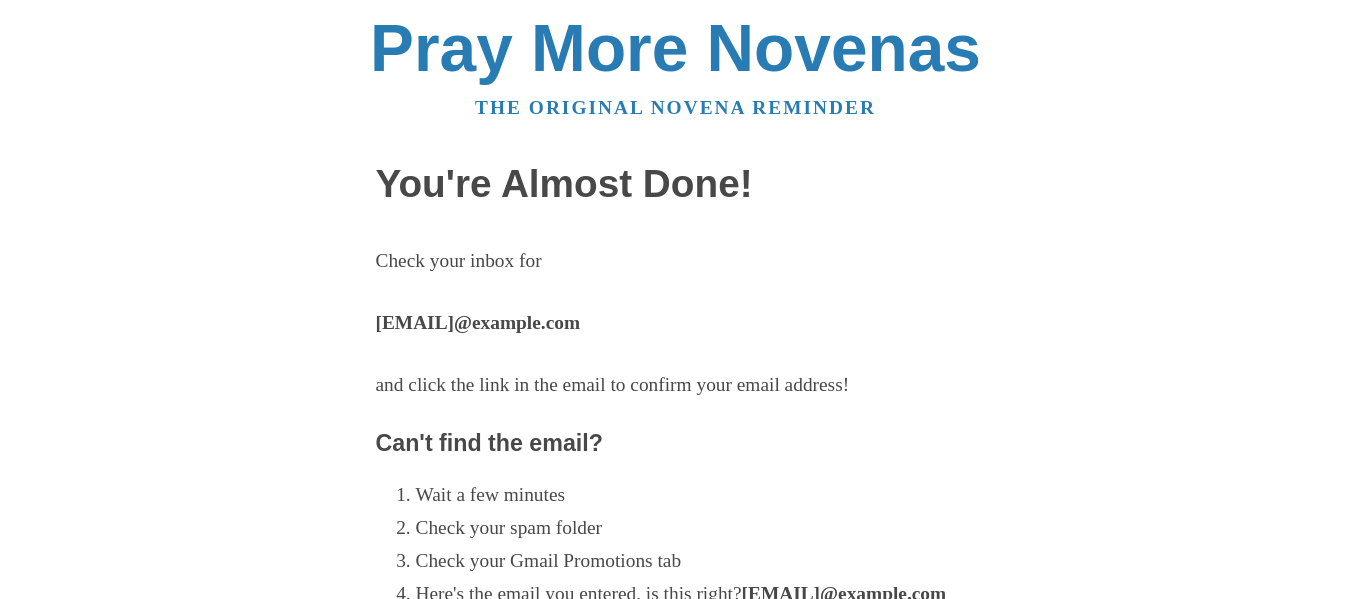 scroll, scrollTop: 0, scrollLeft: 0, axis: both 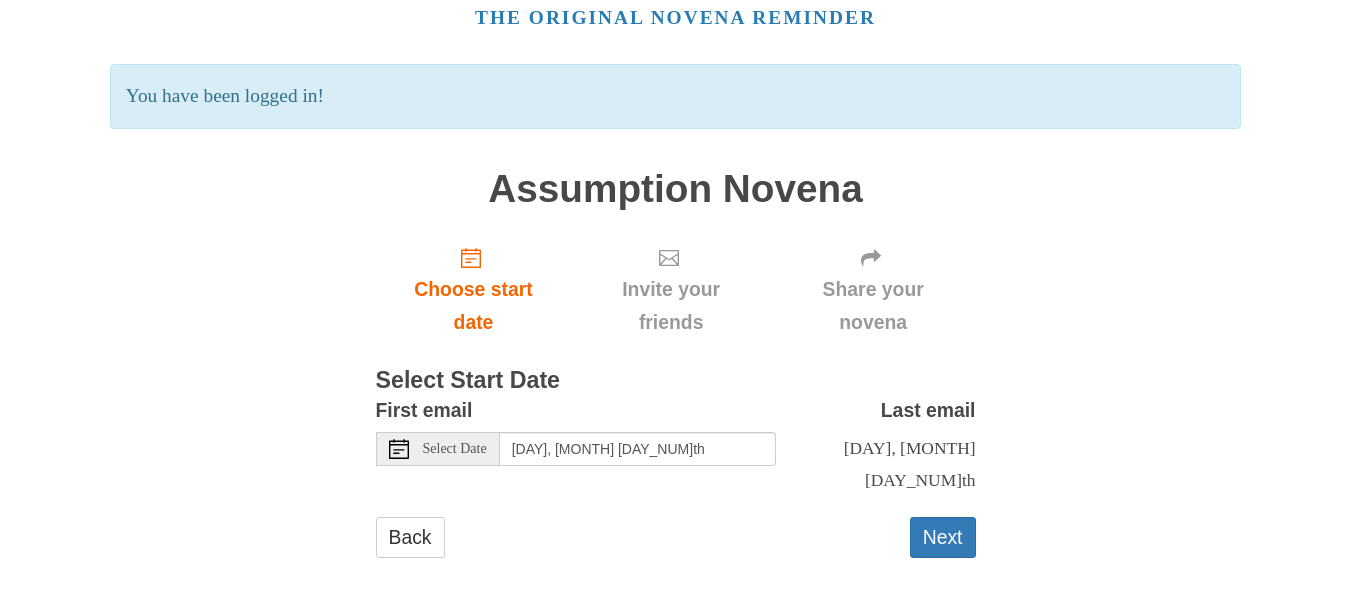 click 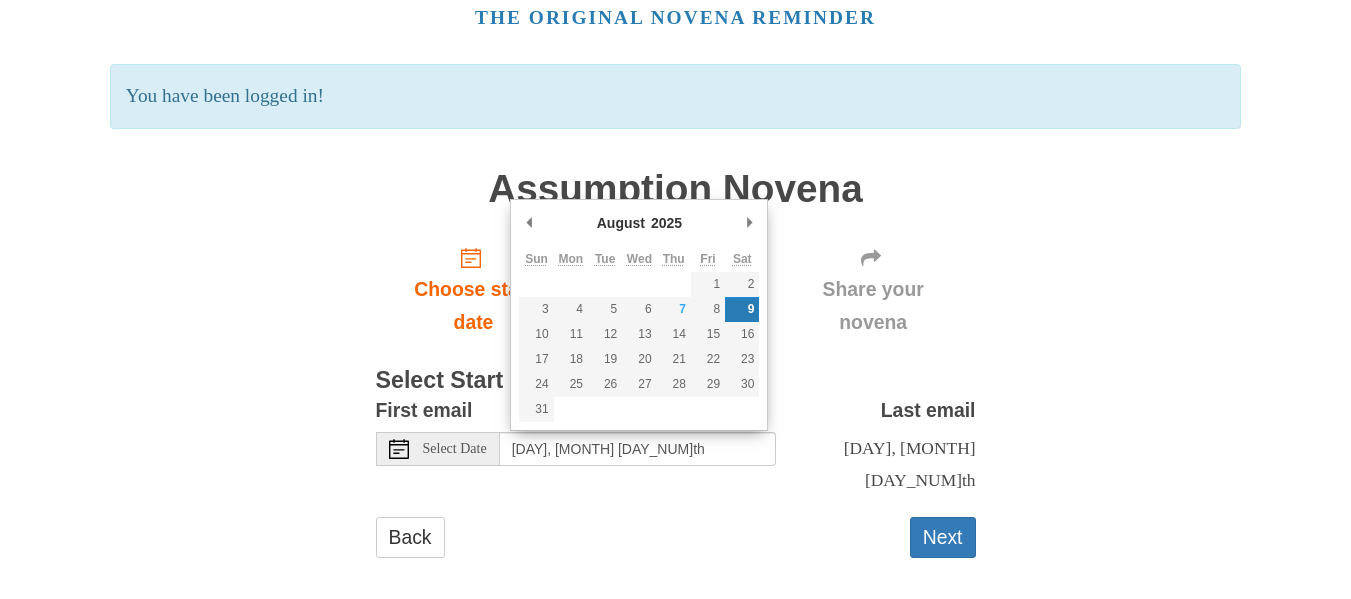 click on "Pray More Novenas
The original novena reminder
You have been logged in!
Assumption Novena
Choose start date
Invite your friends
Share your novena
Select Start Date
First email
Select Date
Saturday, August 9th
Last email
Monday, August 18th
Selecting today as the start date means Your novena will start immediately and Your first email will be sent as soon as you click "Next". Your second email will arrive tomorrow.
You will not be able to change the start date later
Selecting a past date means all the past prayers have been skipped. You will get the one for today immediately and Your next prayer will arrive tomorrow.
You will not be able to change the start date later" at bounding box center (676, 261) 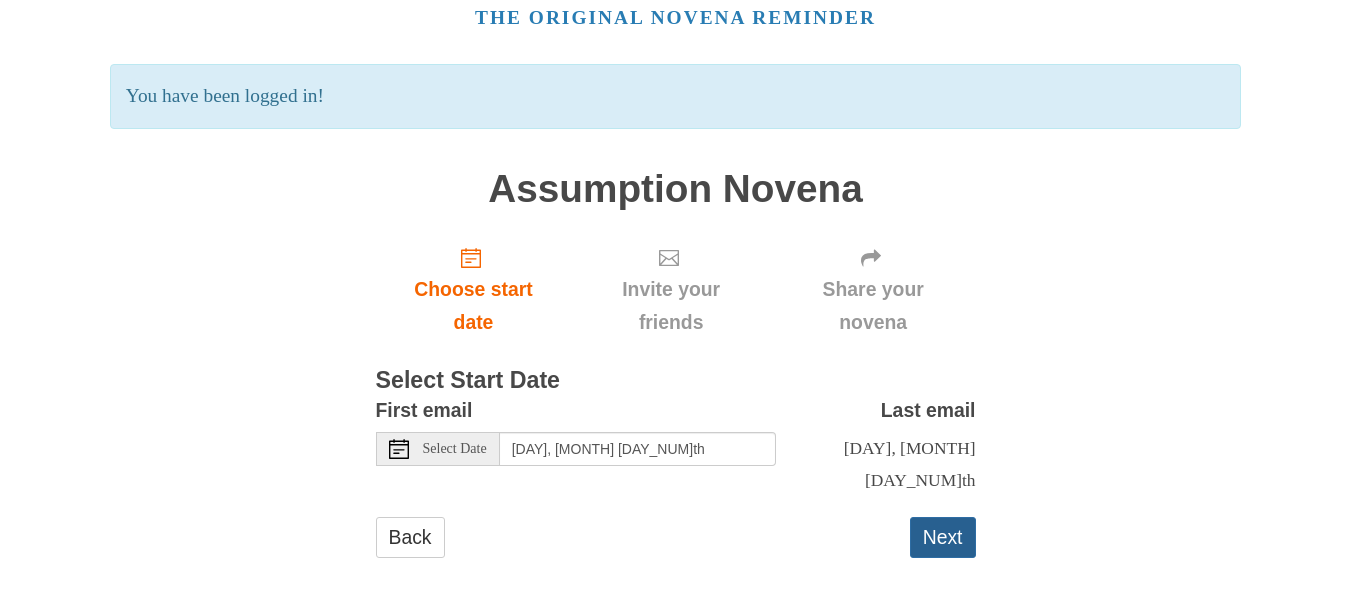 click on "Next" at bounding box center (943, 537) 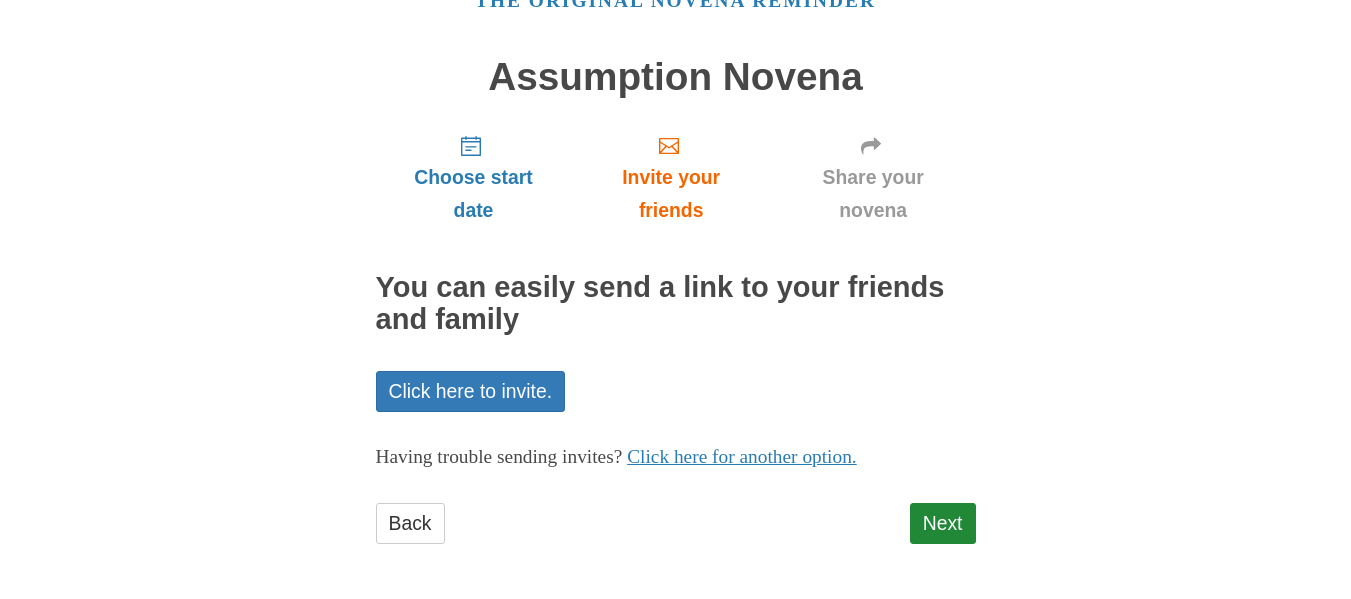 scroll, scrollTop: 113, scrollLeft: 0, axis: vertical 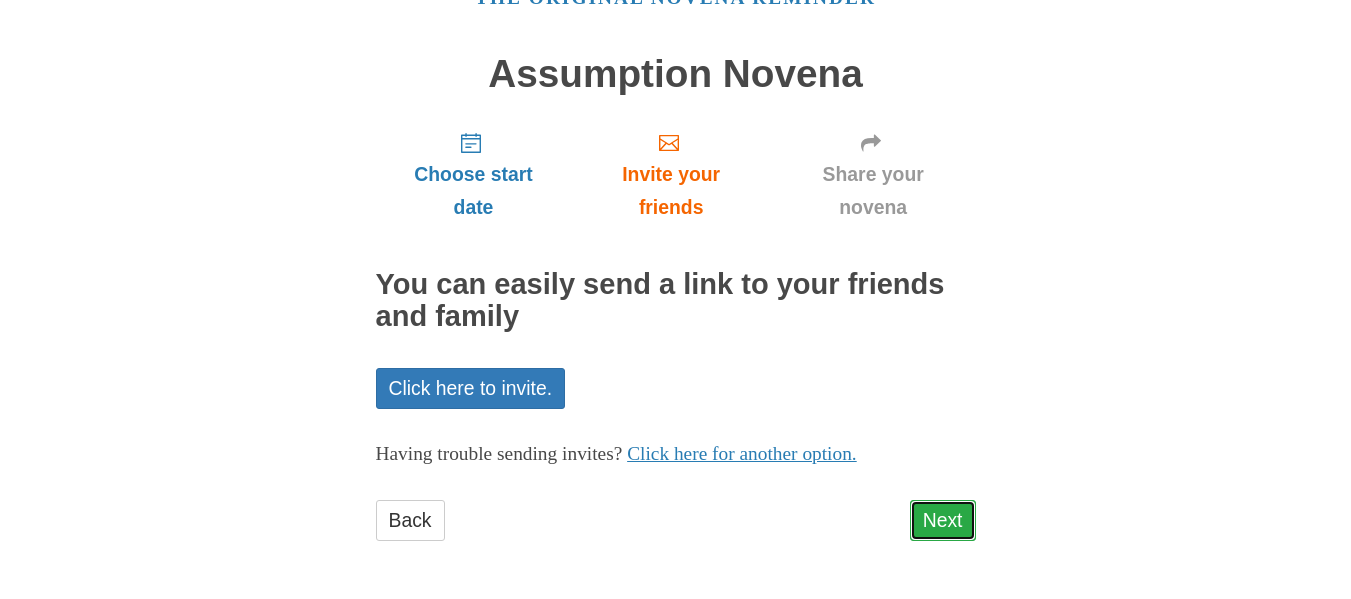 click on "Next" at bounding box center (943, 520) 